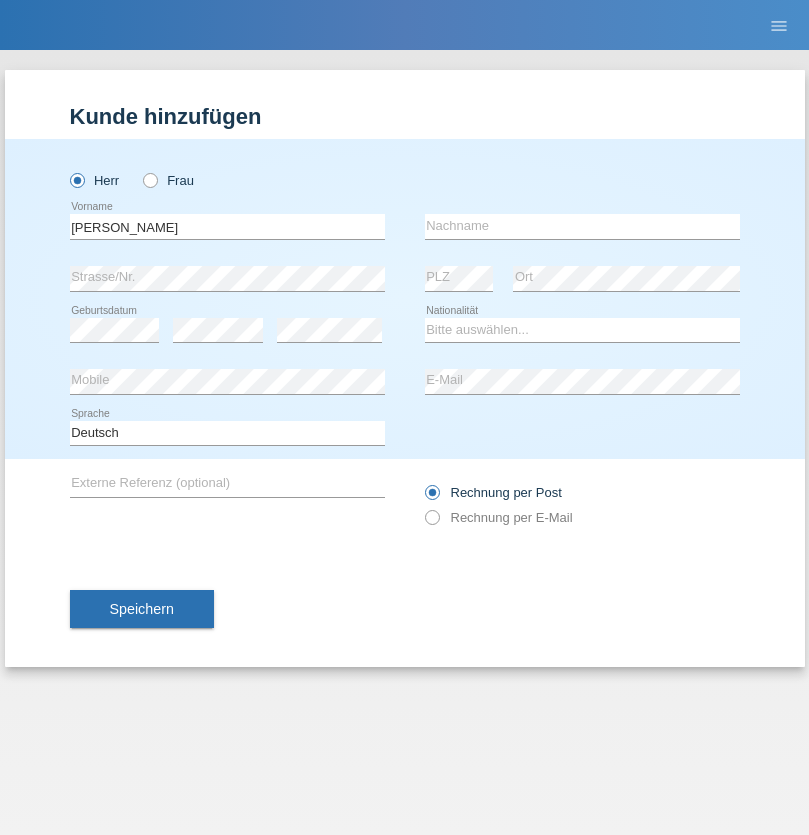 scroll, scrollTop: 0, scrollLeft: 0, axis: both 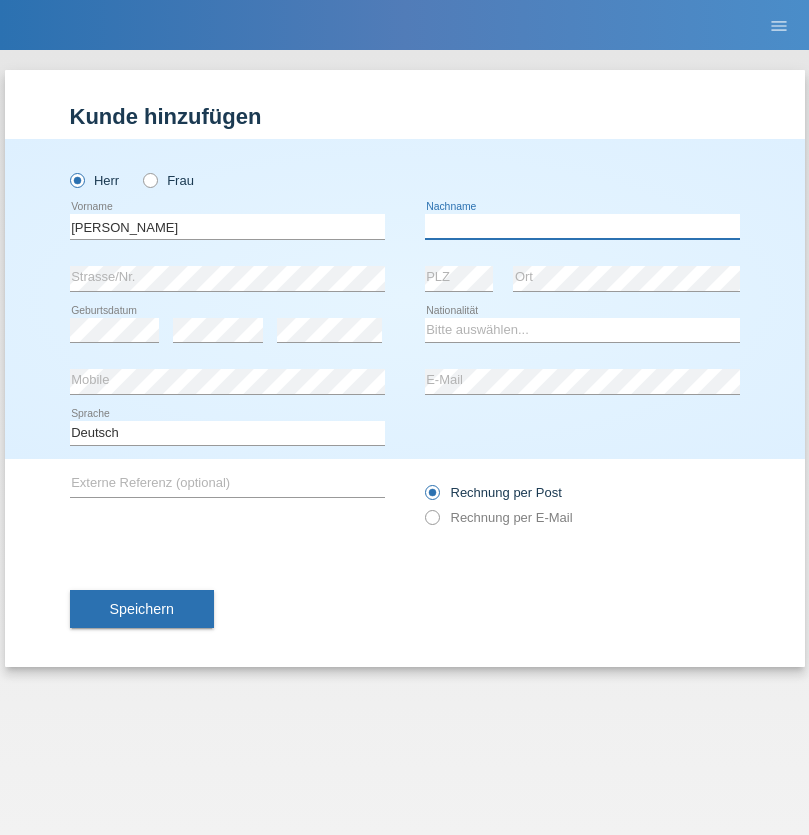 click at bounding box center (582, 226) 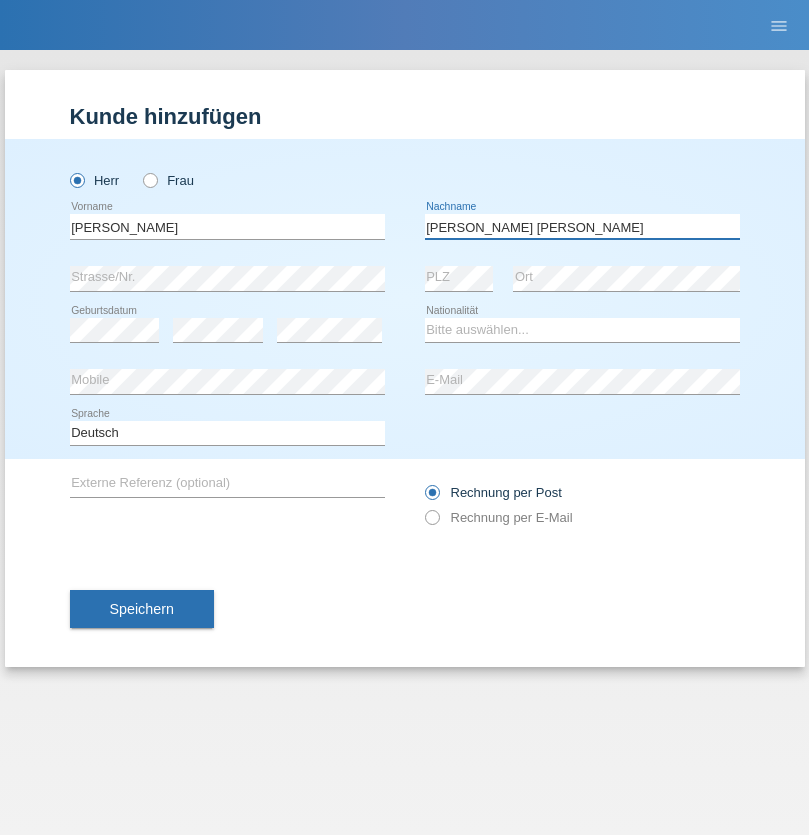 type on "Martins amaral" 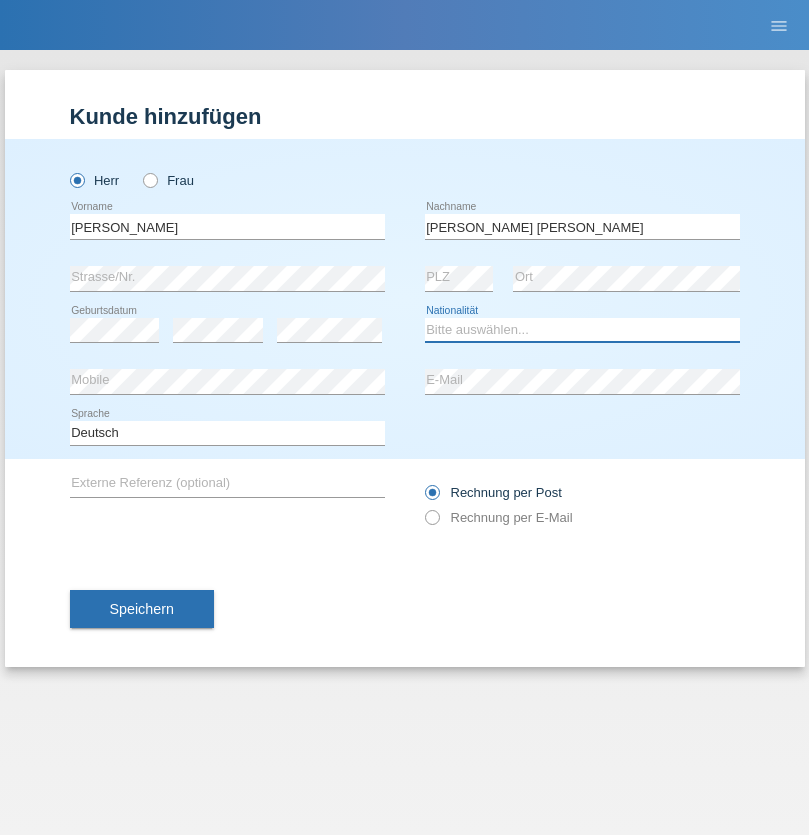 select on "PT" 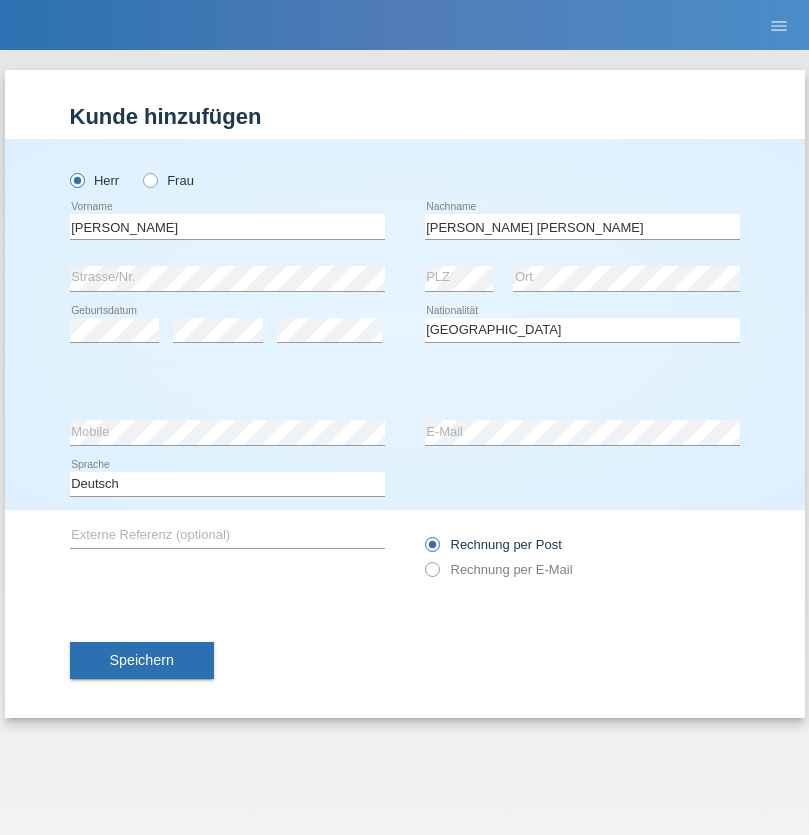 select on "C" 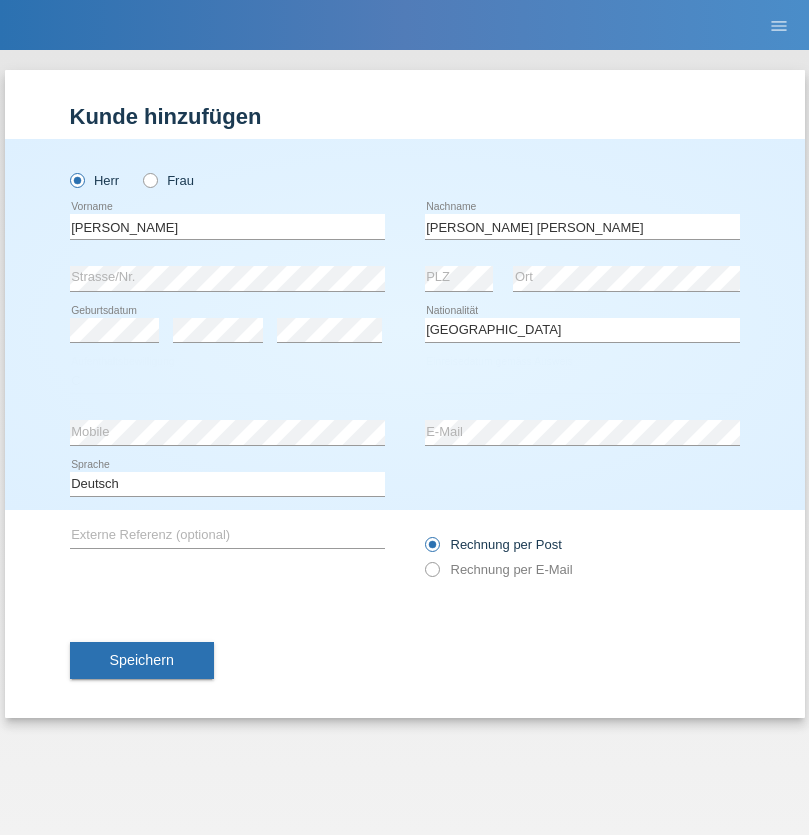 select on "22" 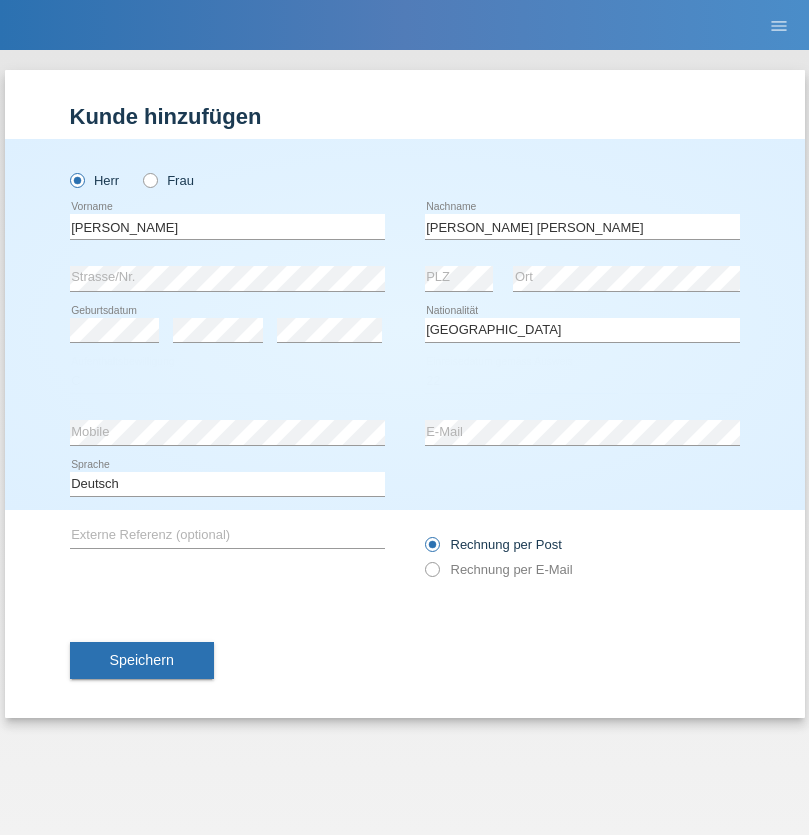 select on "02" 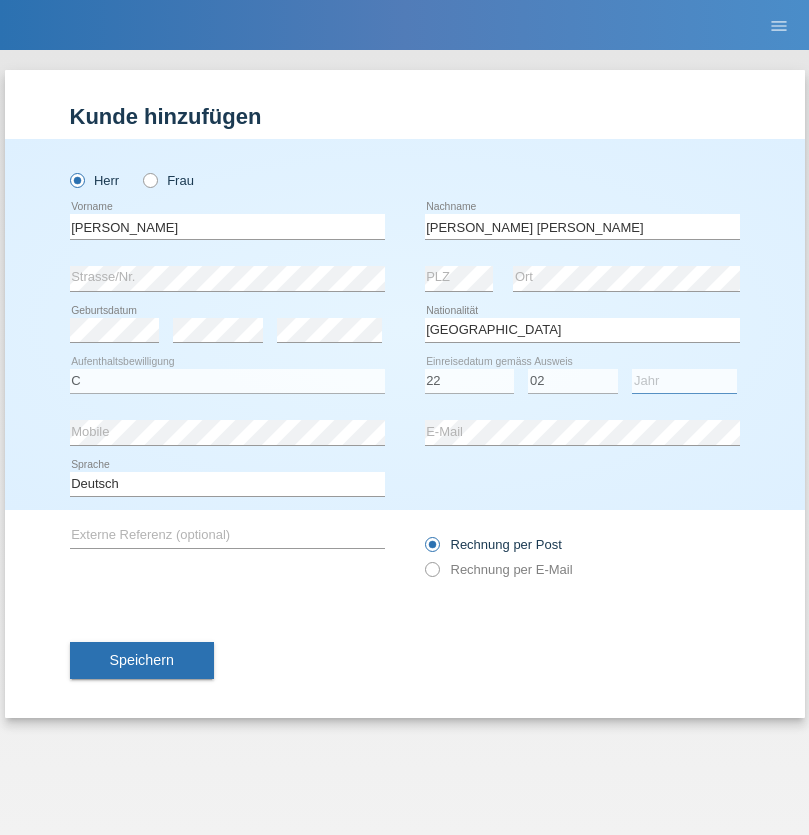 select on "2006" 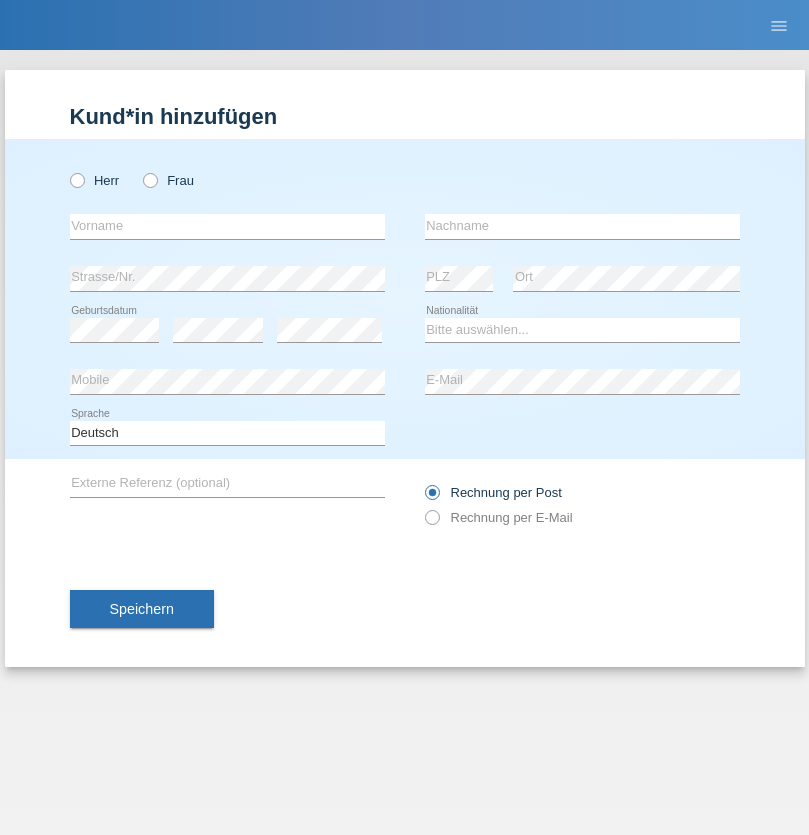 scroll, scrollTop: 0, scrollLeft: 0, axis: both 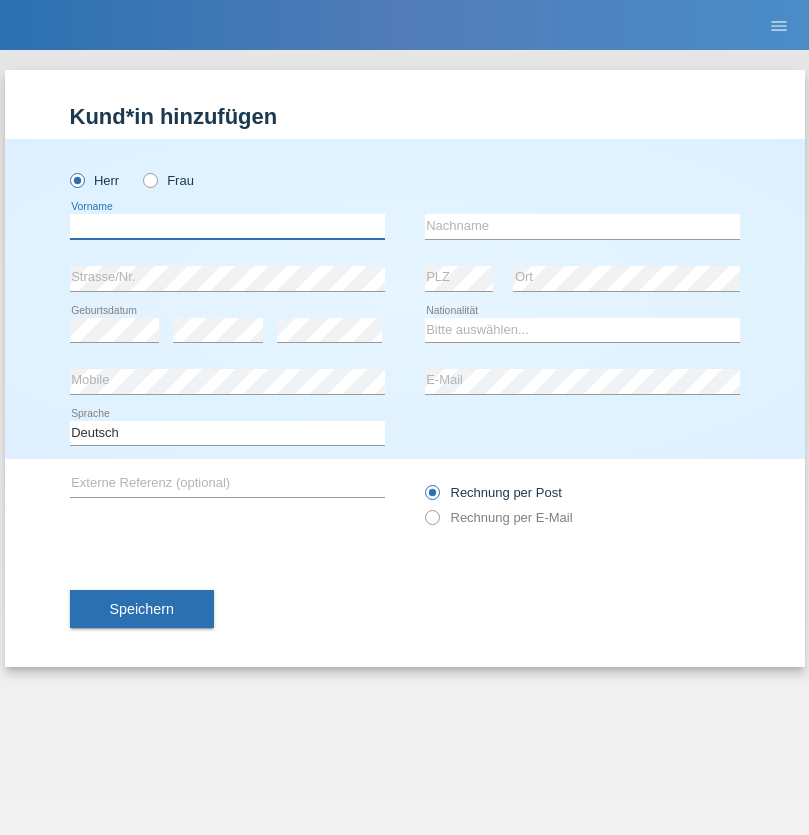 click at bounding box center [227, 226] 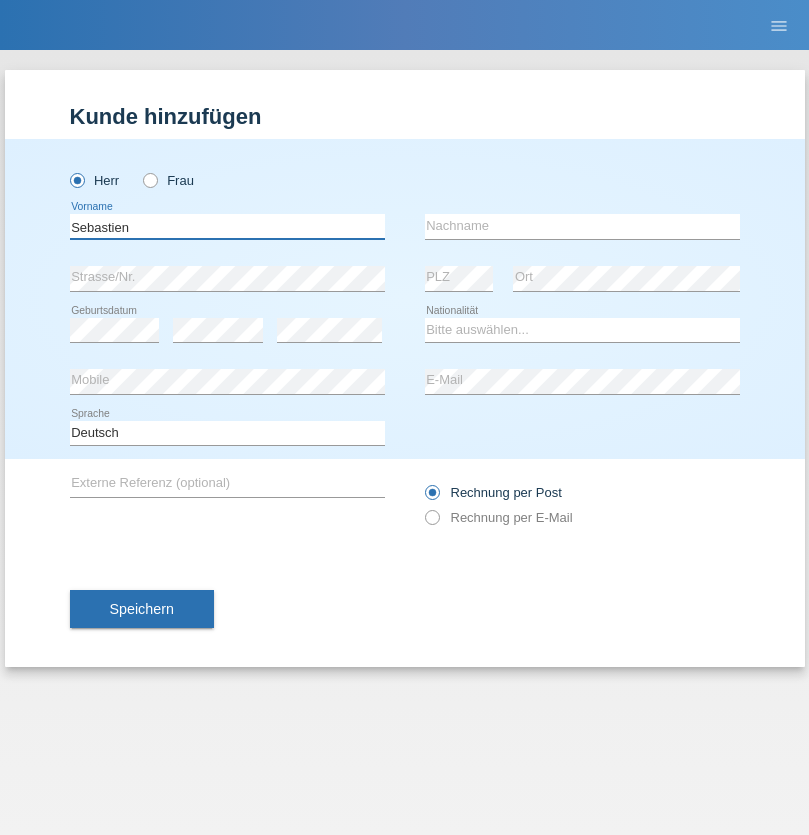 type on "Sebastien" 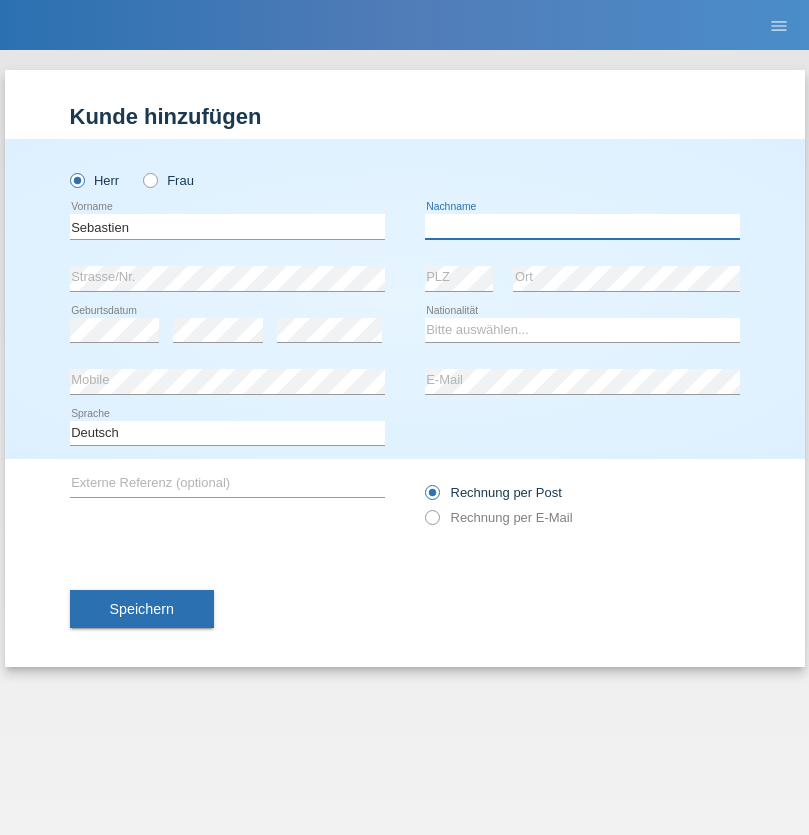 click at bounding box center [582, 226] 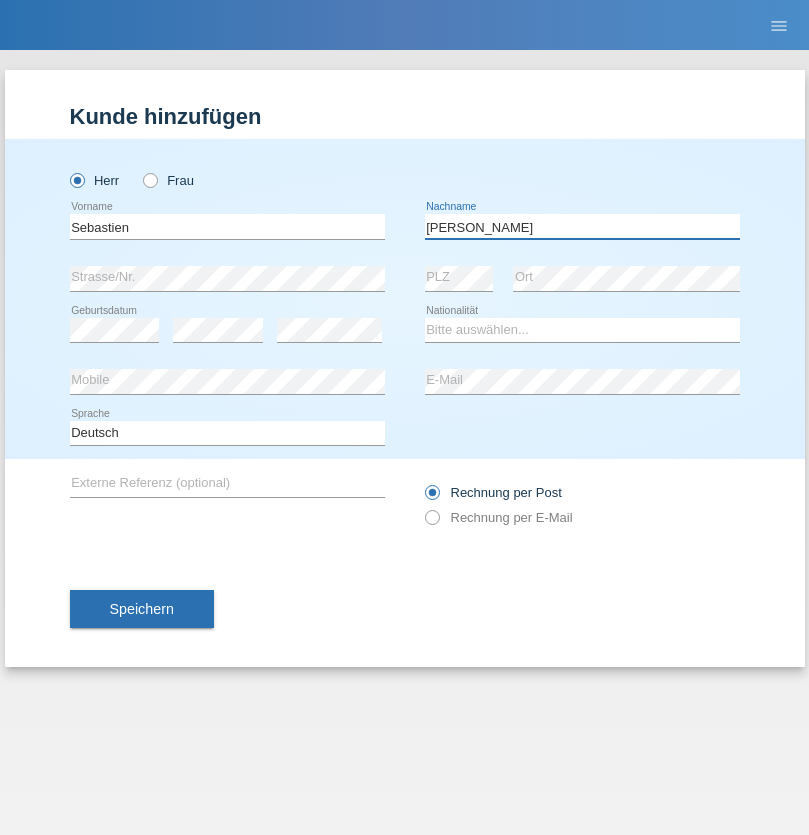 type on "Fischer" 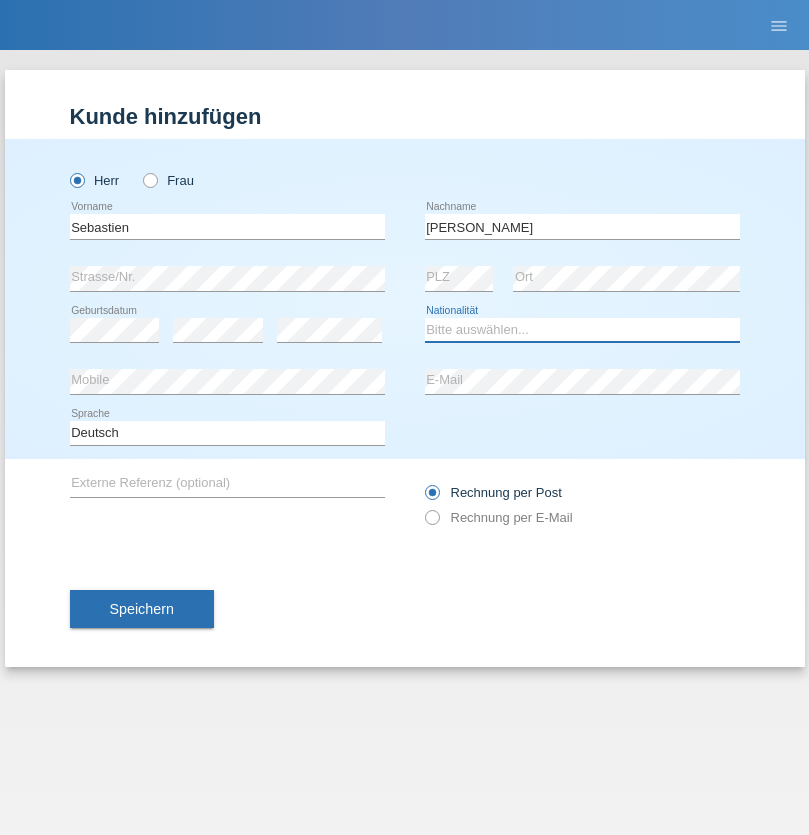 select on "CH" 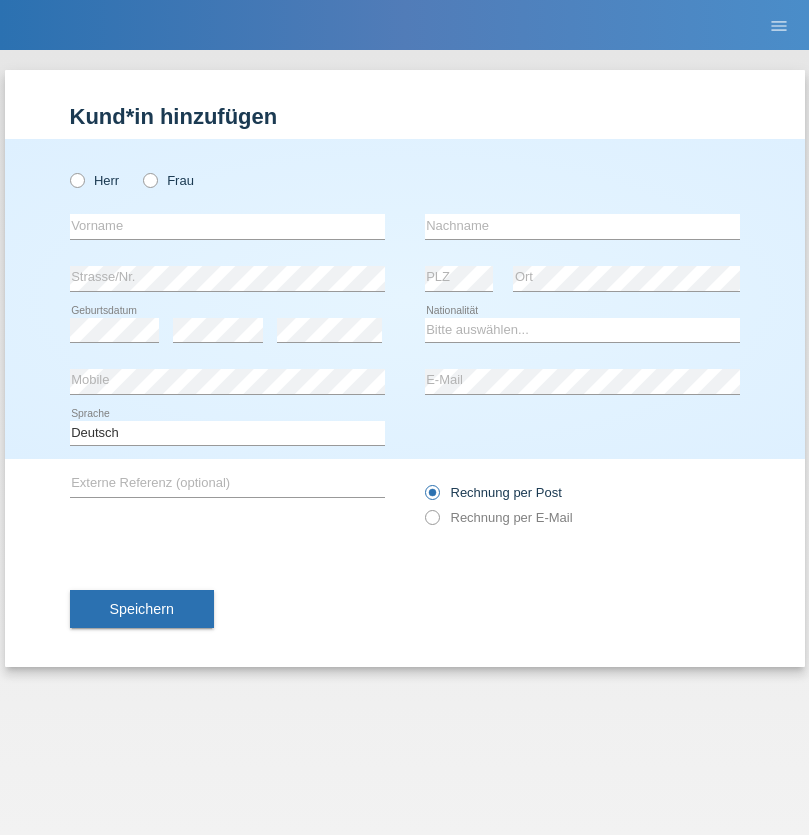 scroll, scrollTop: 0, scrollLeft: 0, axis: both 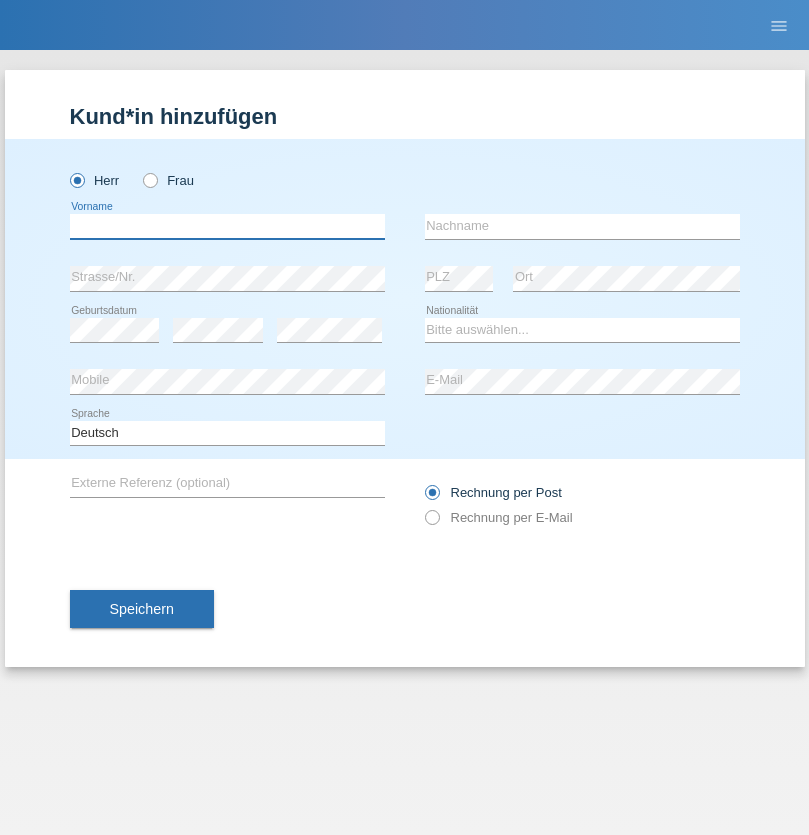 click at bounding box center (227, 226) 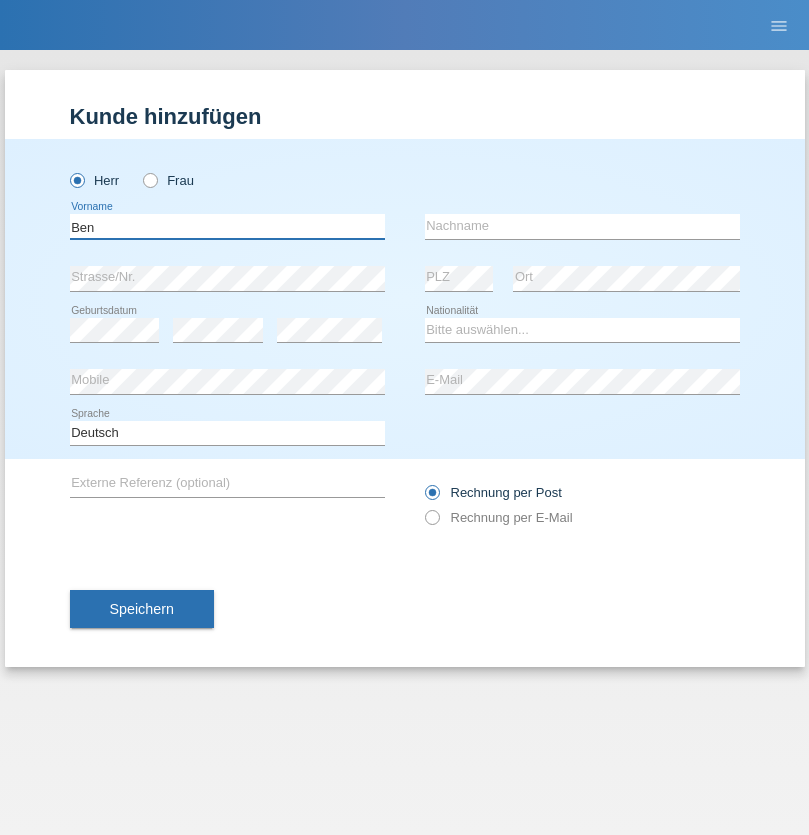 type on "Ben" 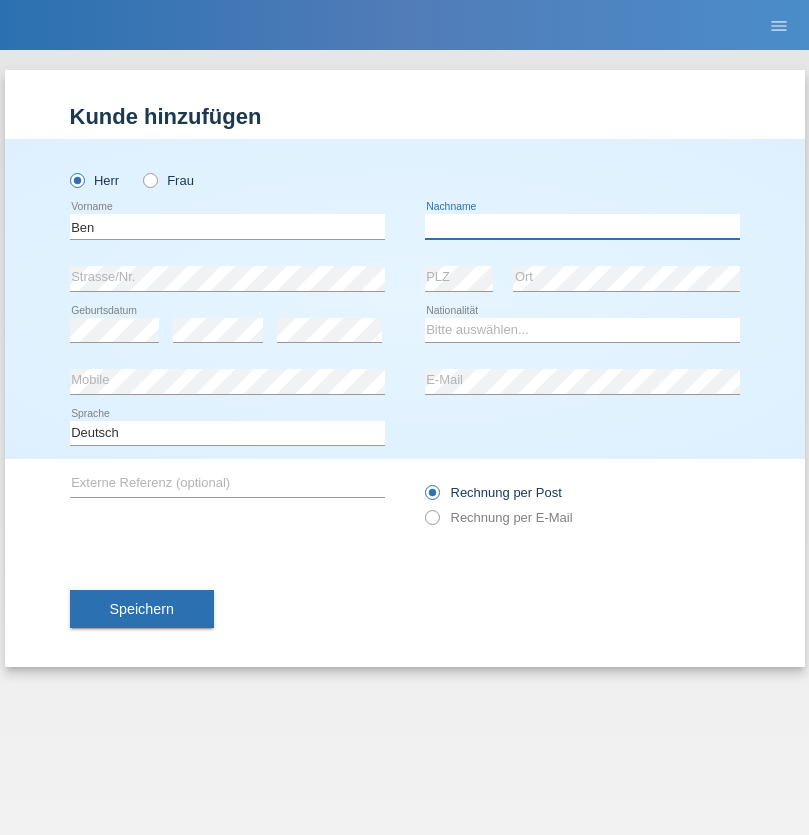 click at bounding box center (582, 226) 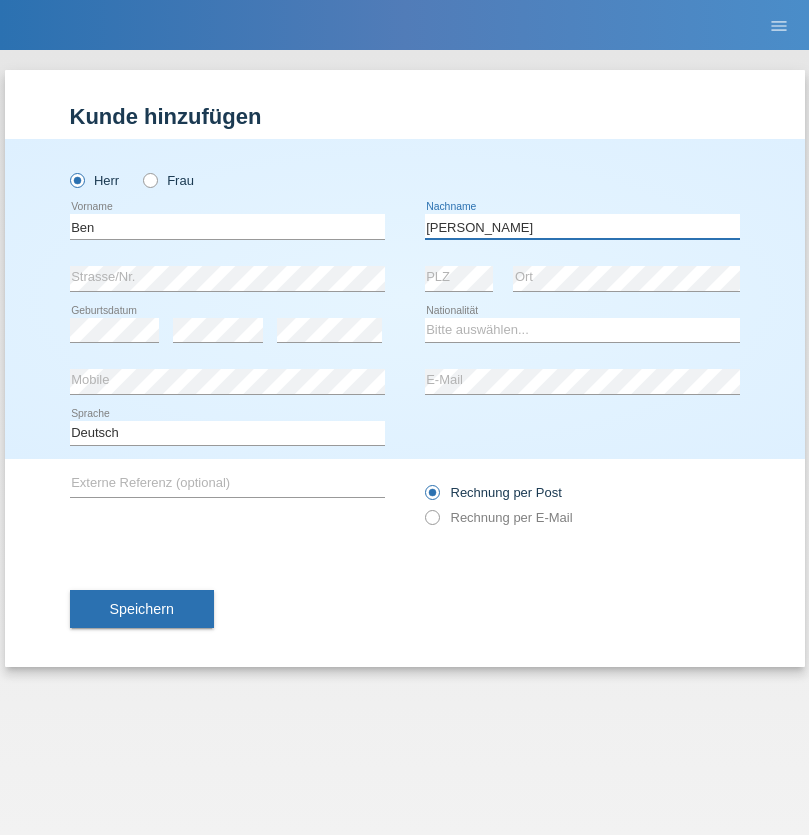type on "Gilardi" 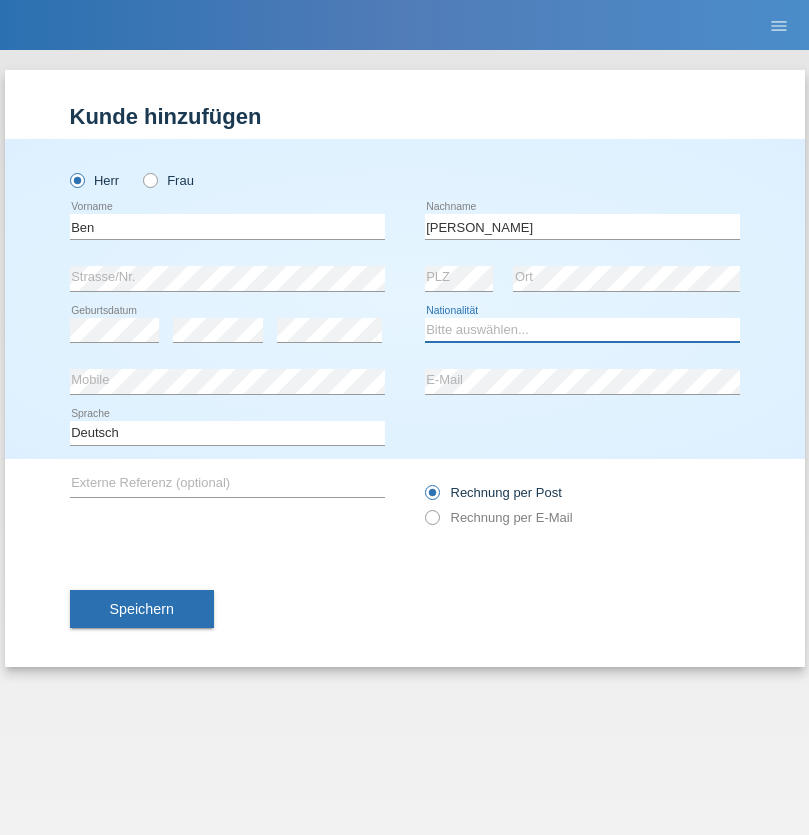 select on "CH" 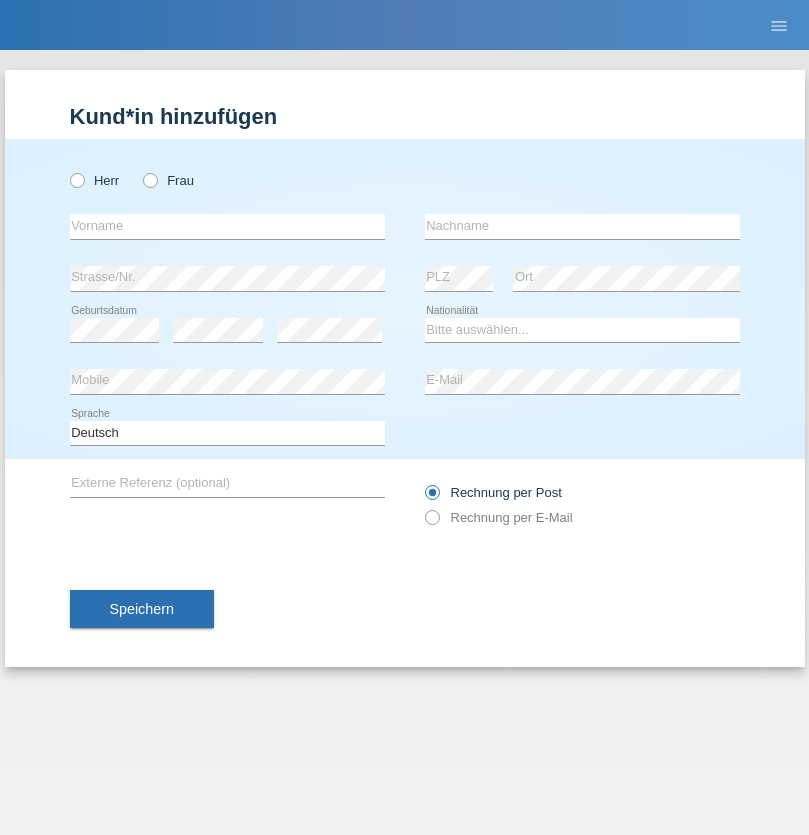 scroll, scrollTop: 0, scrollLeft: 0, axis: both 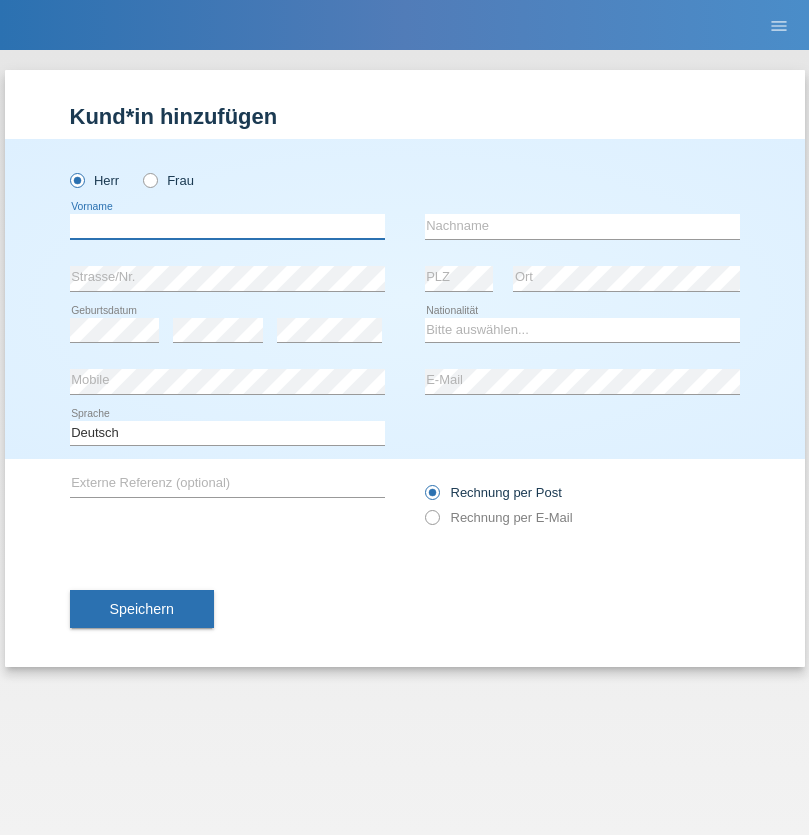 click at bounding box center [227, 226] 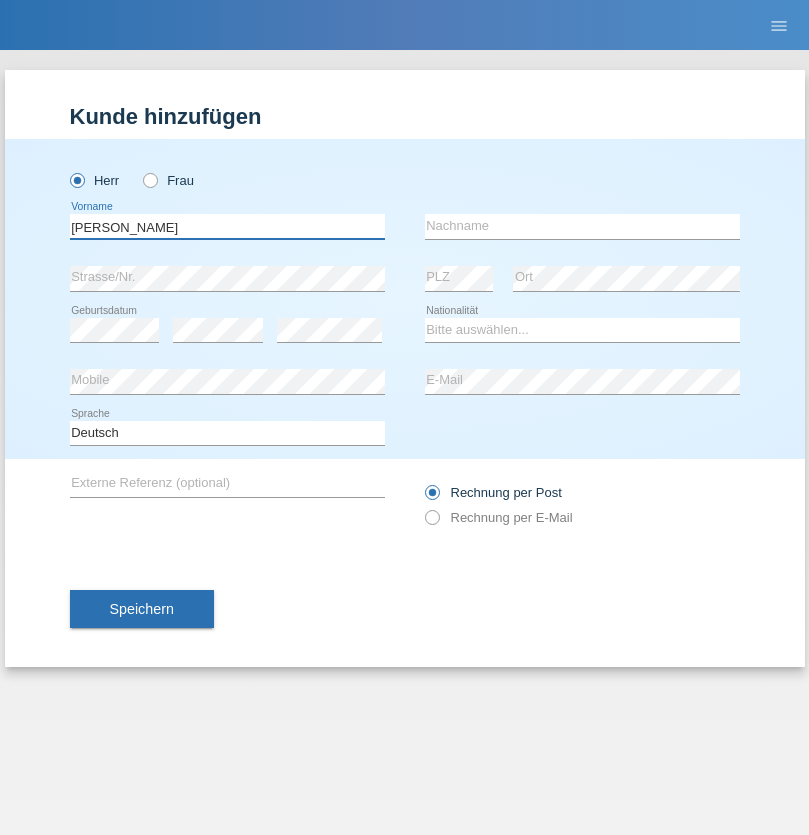 type on "[PERSON_NAME]" 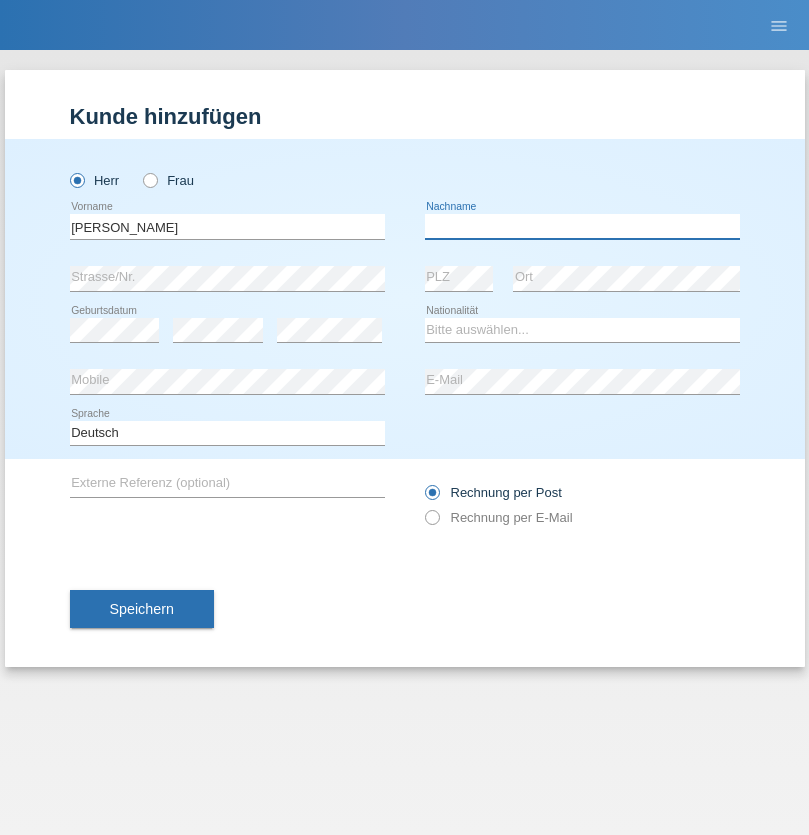 click at bounding box center [582, 226] 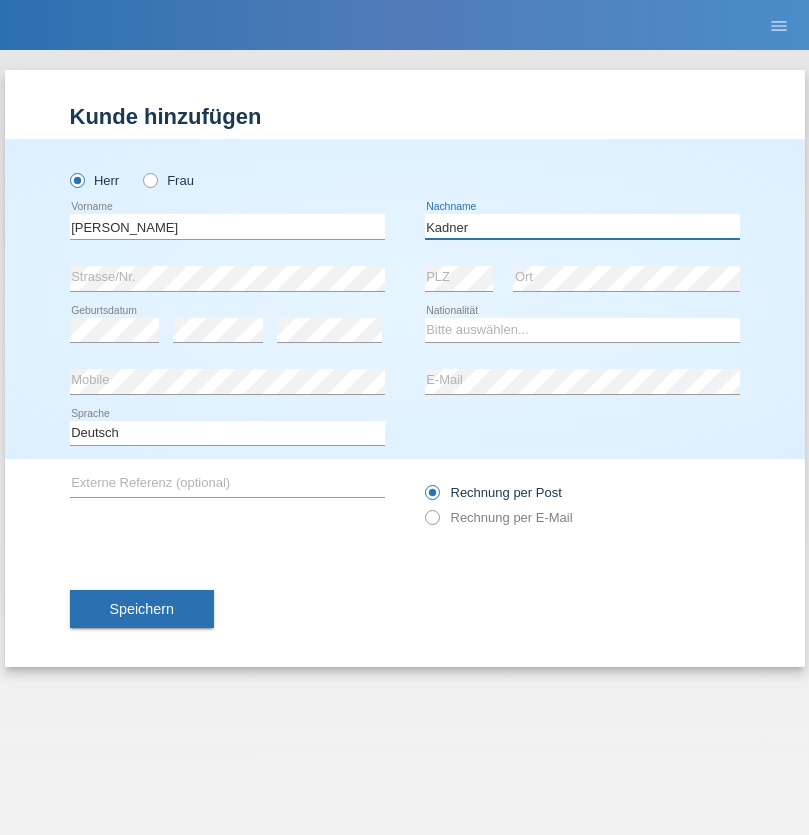 type on "Kadner" 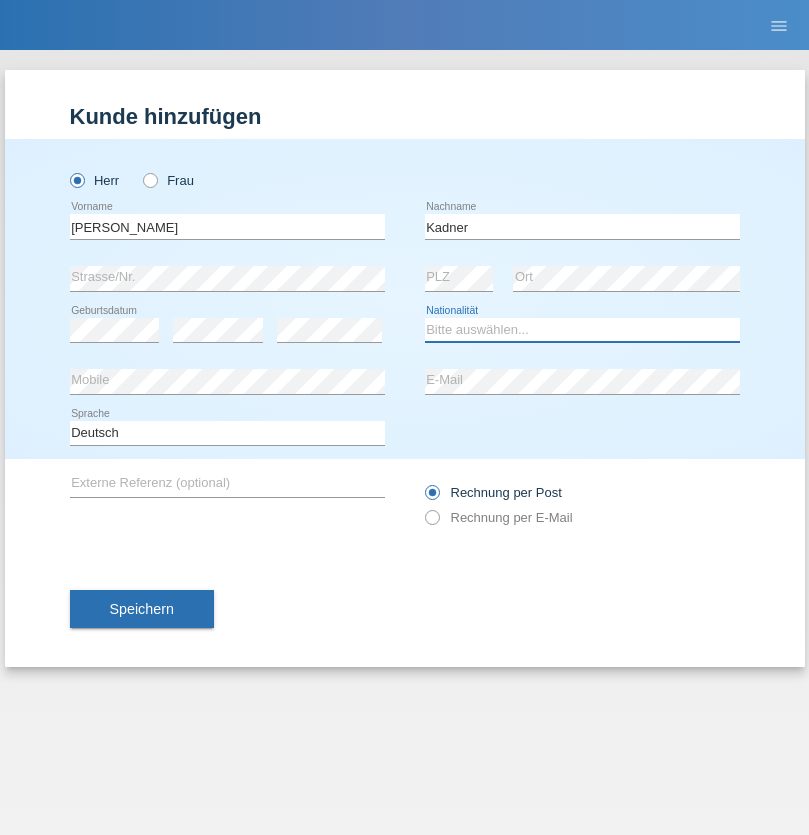 select on "DE" 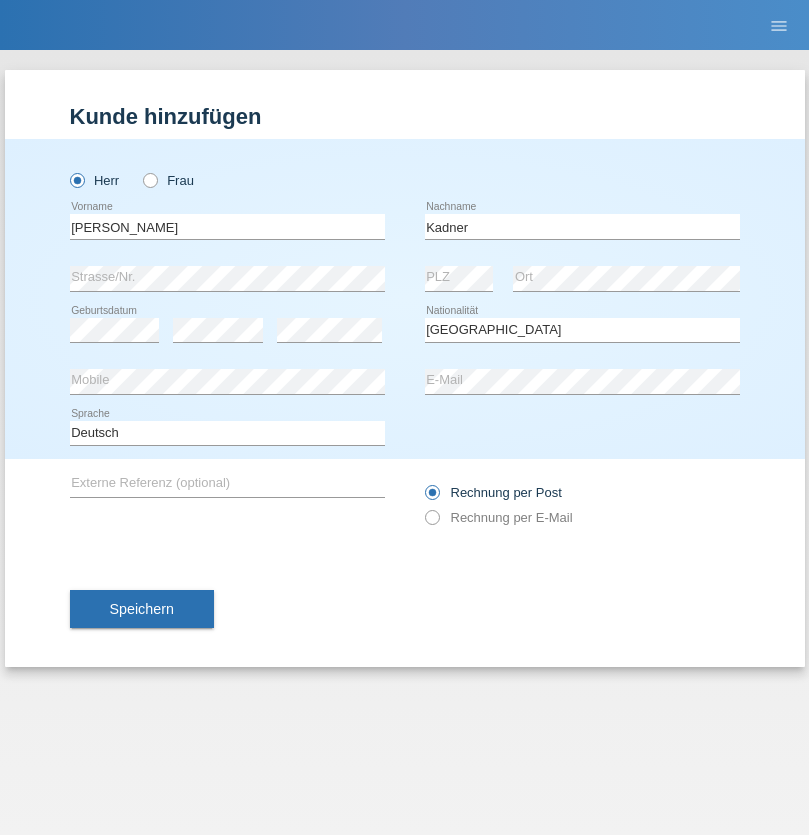 select on "C" 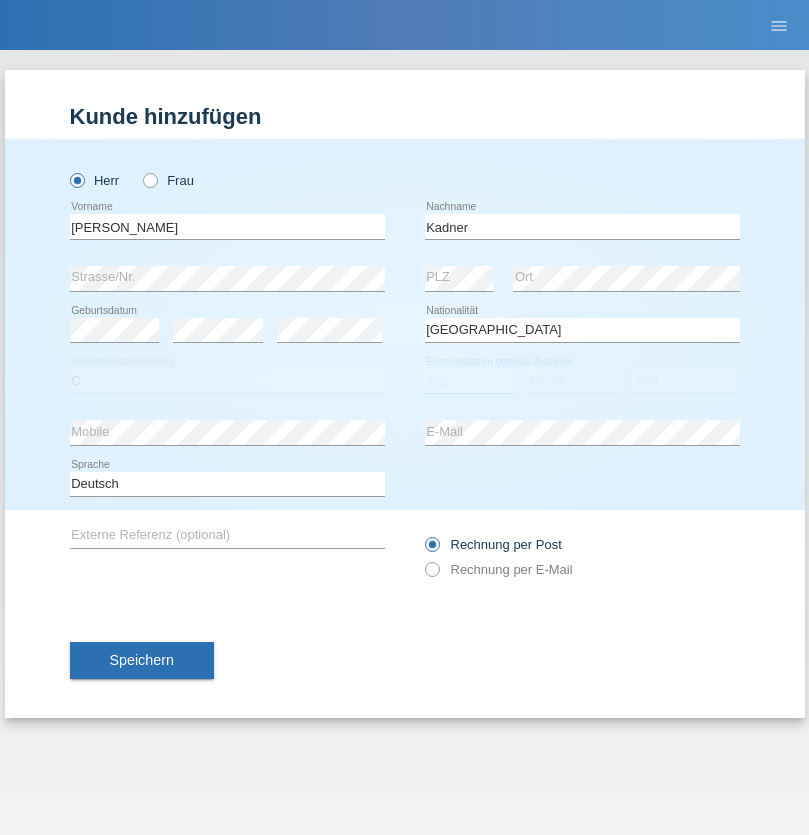 select on "15" 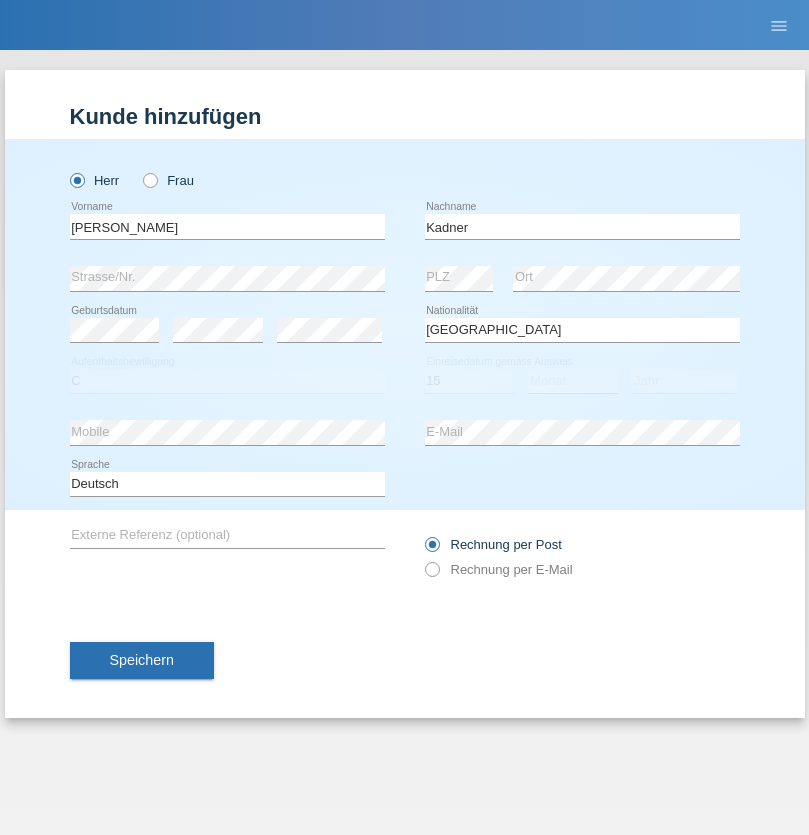 select on "06" 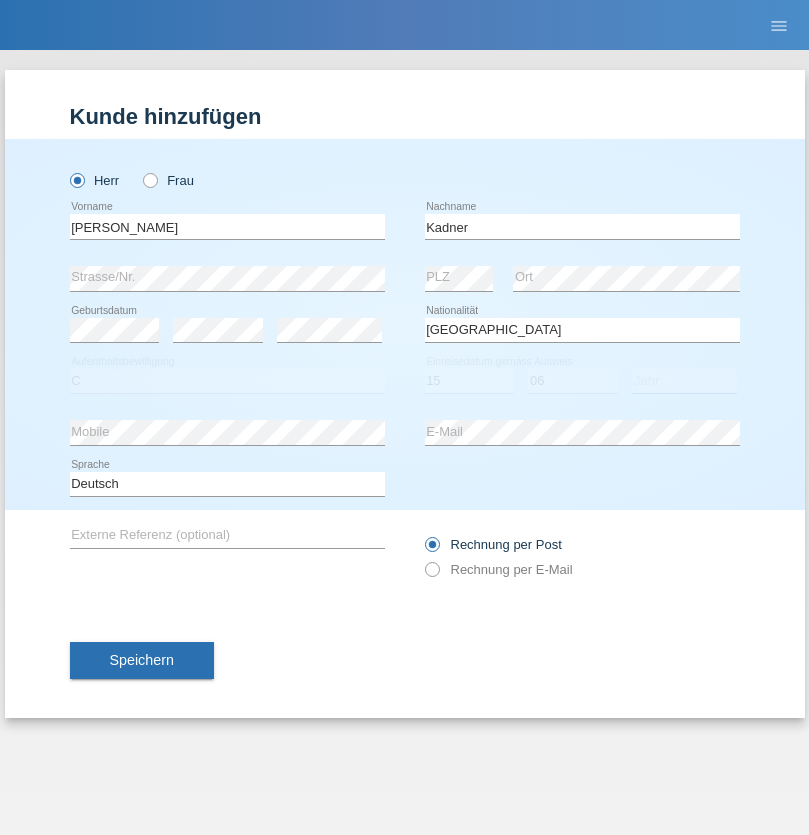 select on "2020" 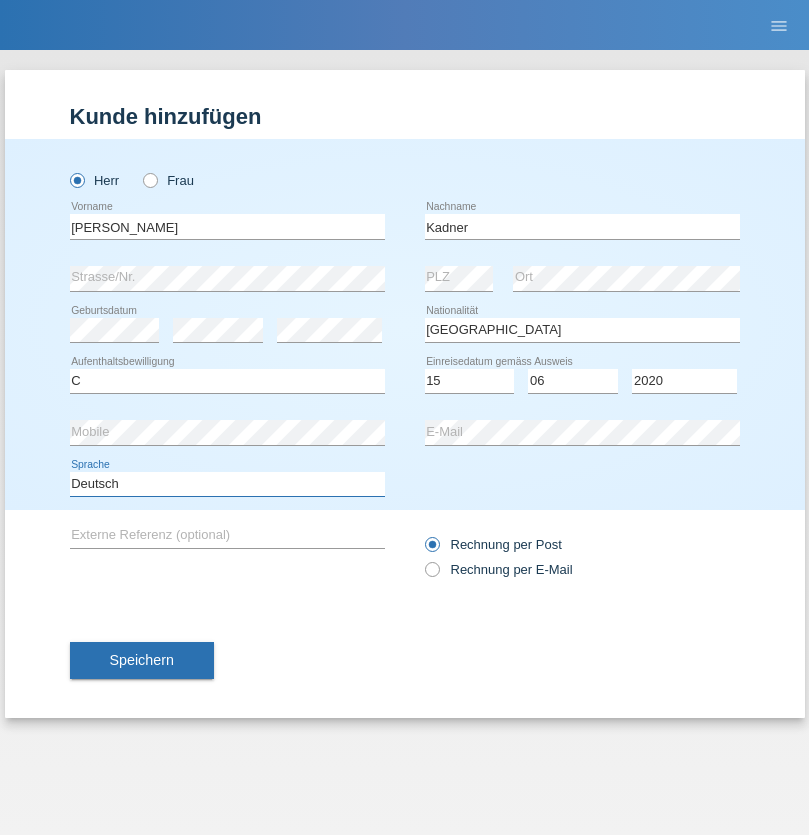 select on "en" 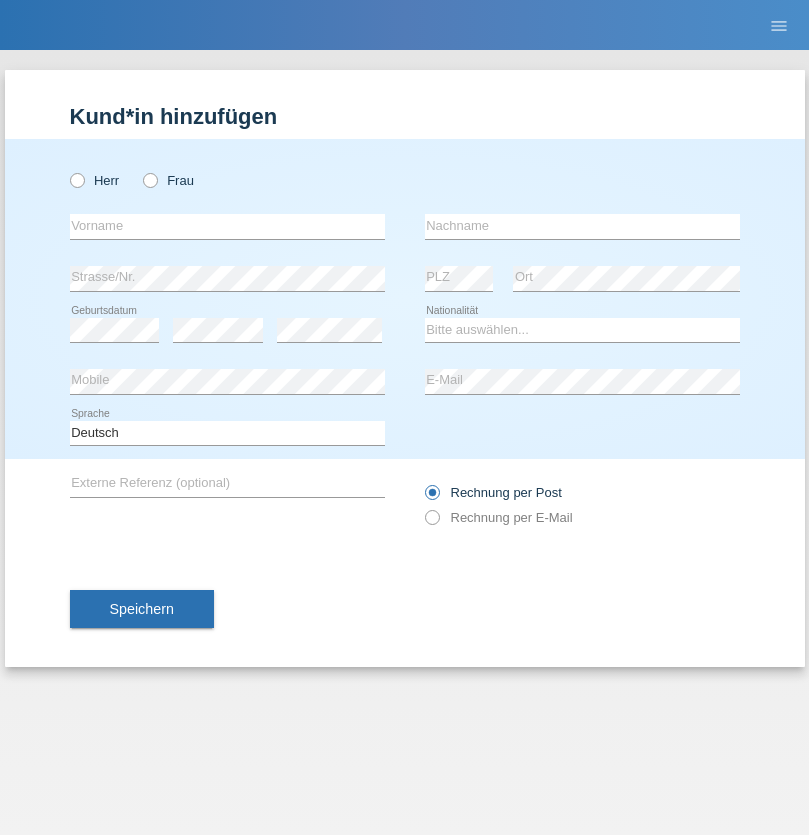 scroll, scrollTop: 0, scrollLeft: 0, axis: both 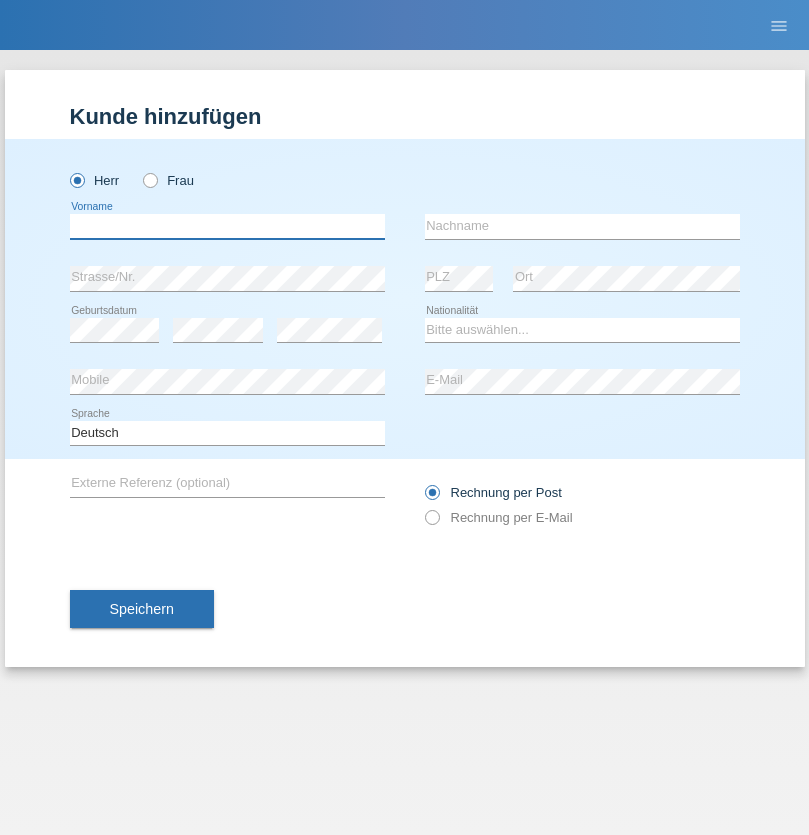 click at bounding box center [227, 226] 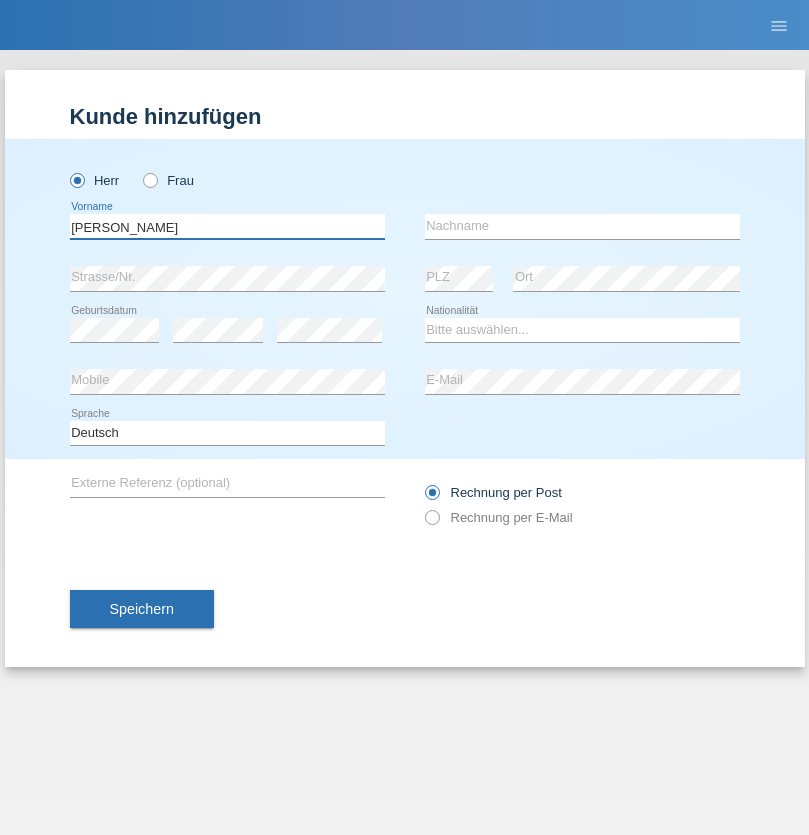 type on "[PERSON_NAME]" 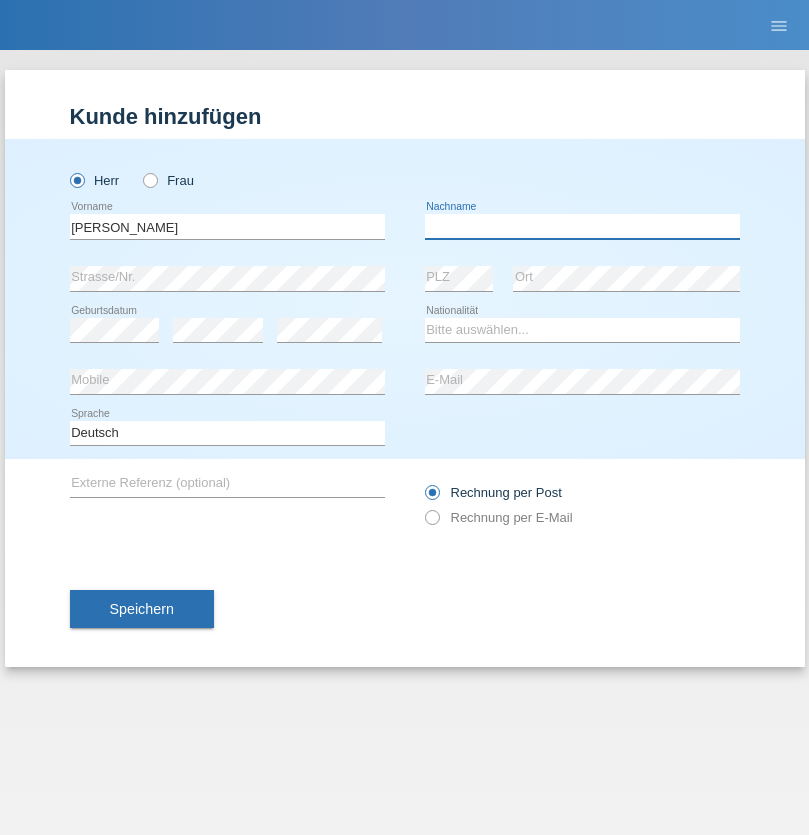 click at bounding box center [582, 226] 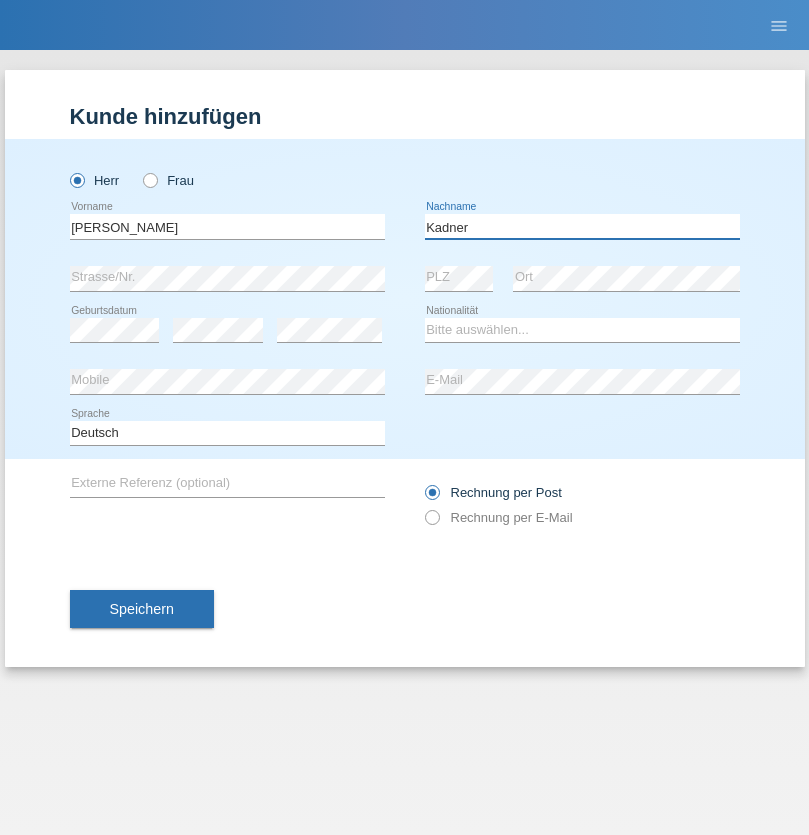 type on "Kadner" 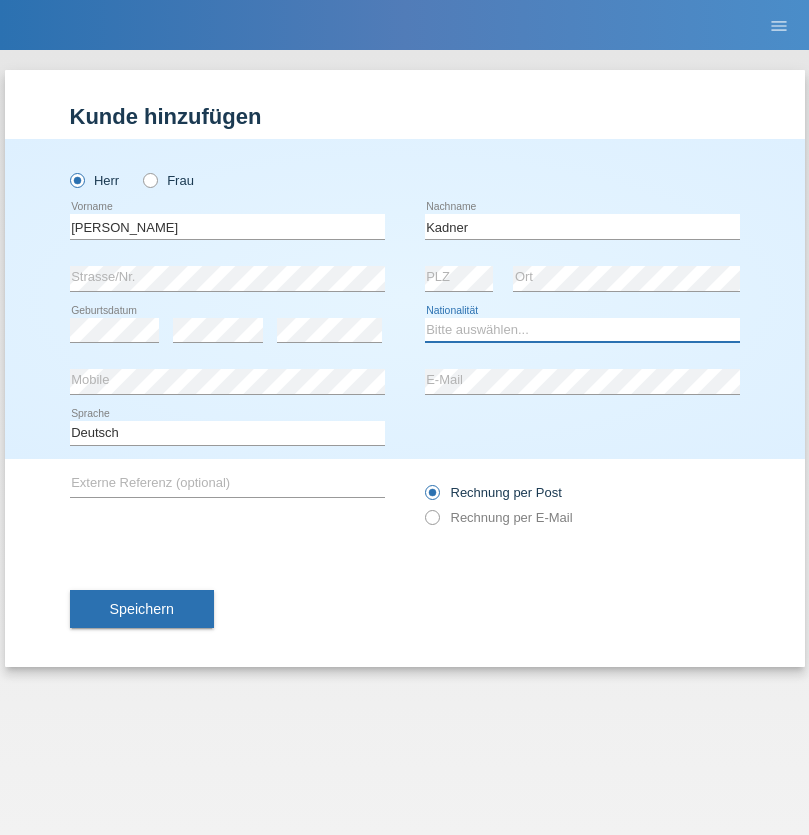select on "DE" 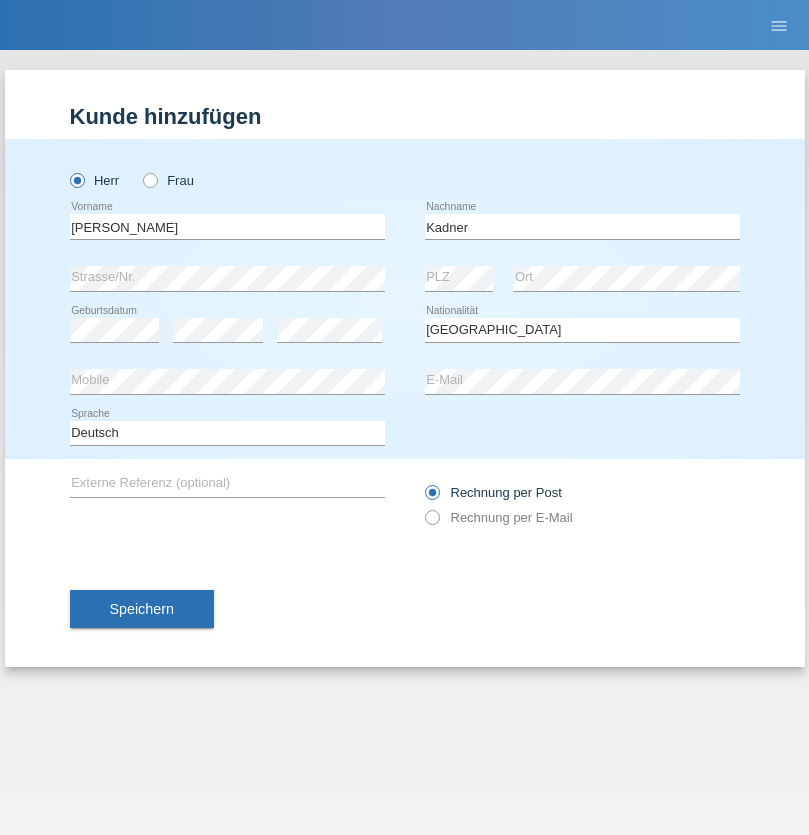 select on "C" 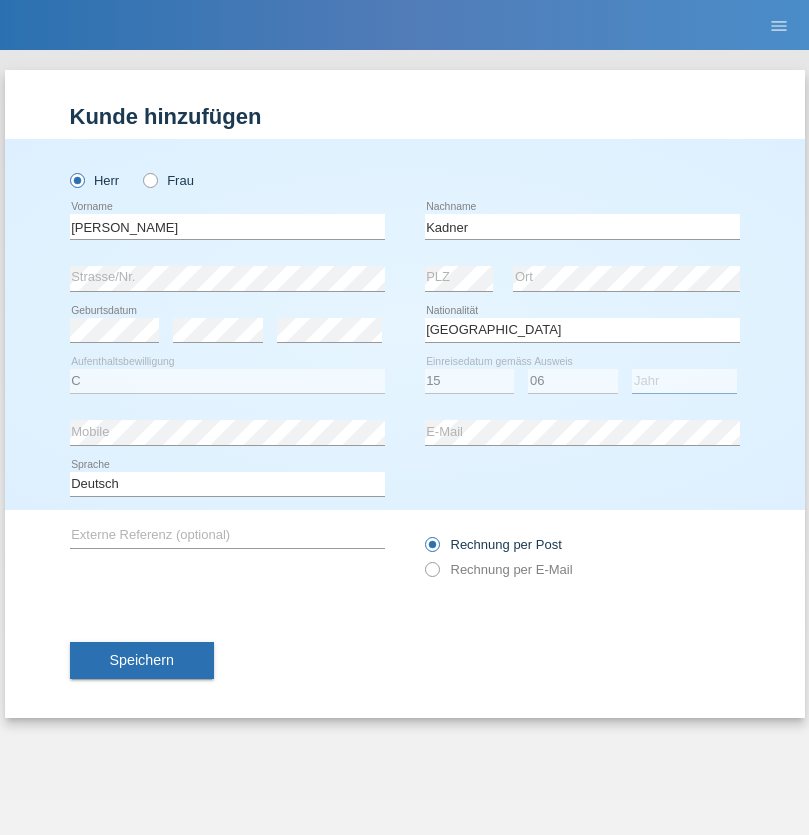 select on "2020" 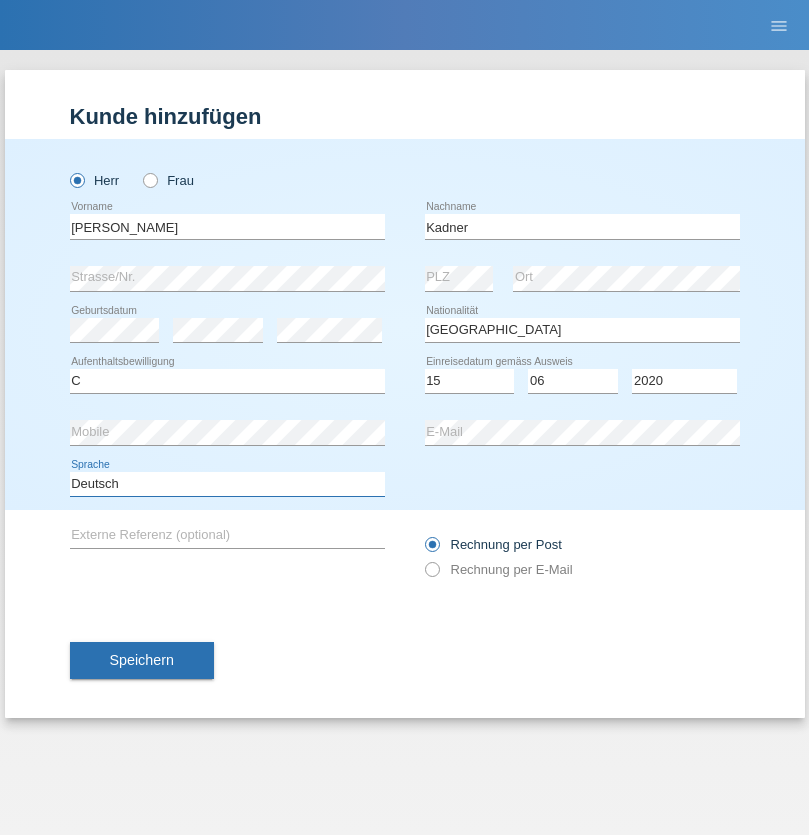 select on "en" 